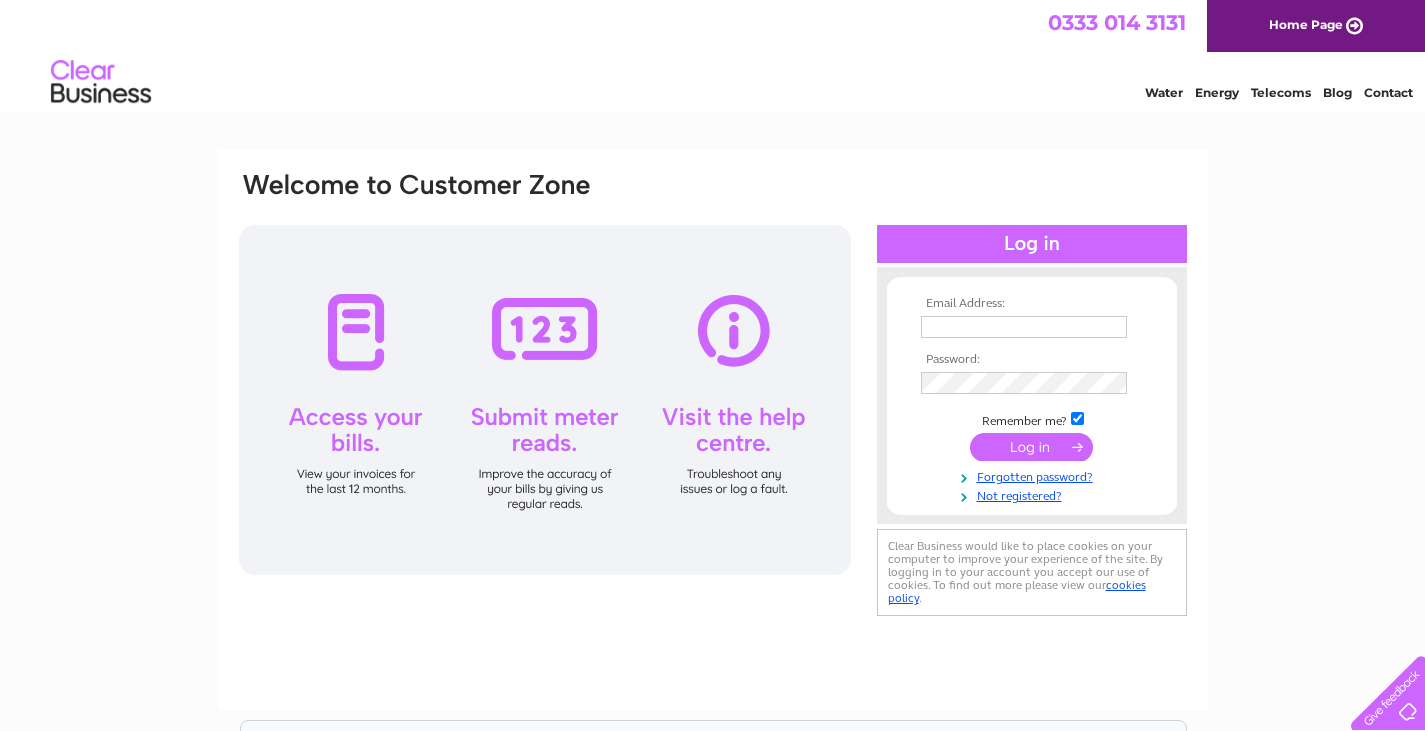 scroll, scrollTop: 0, scrollLeft: 0, axis: both 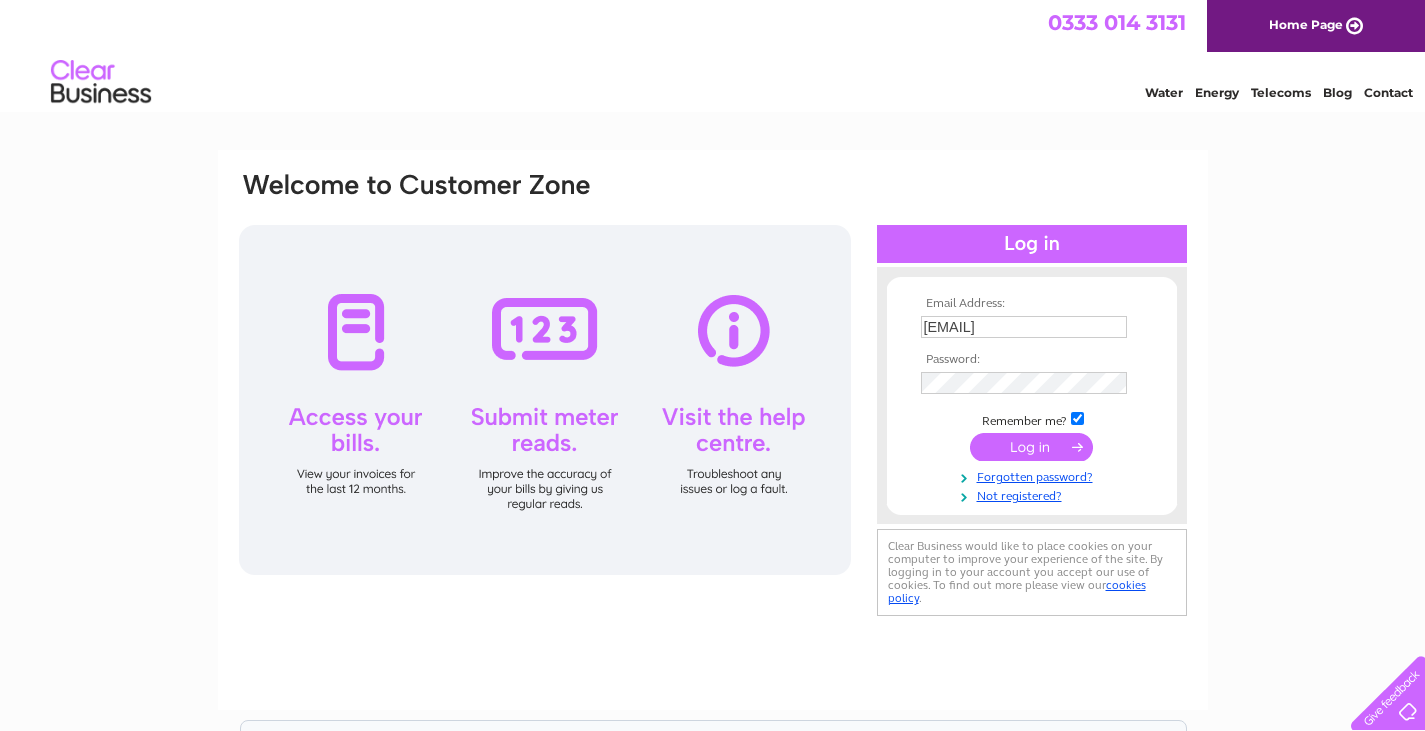 click at bounding box center (1031, 447) 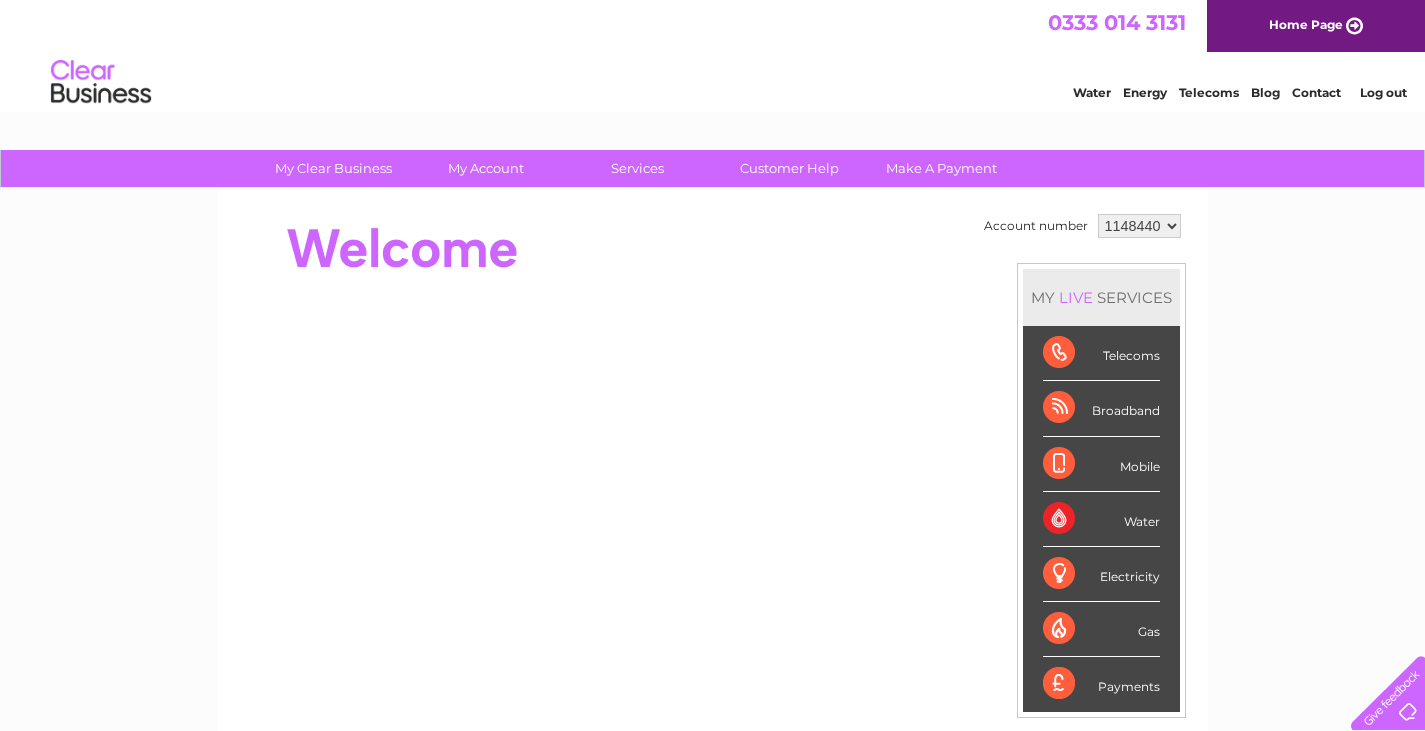 scroll, scrollTop: 0, scrollLeft: 0, axis: both 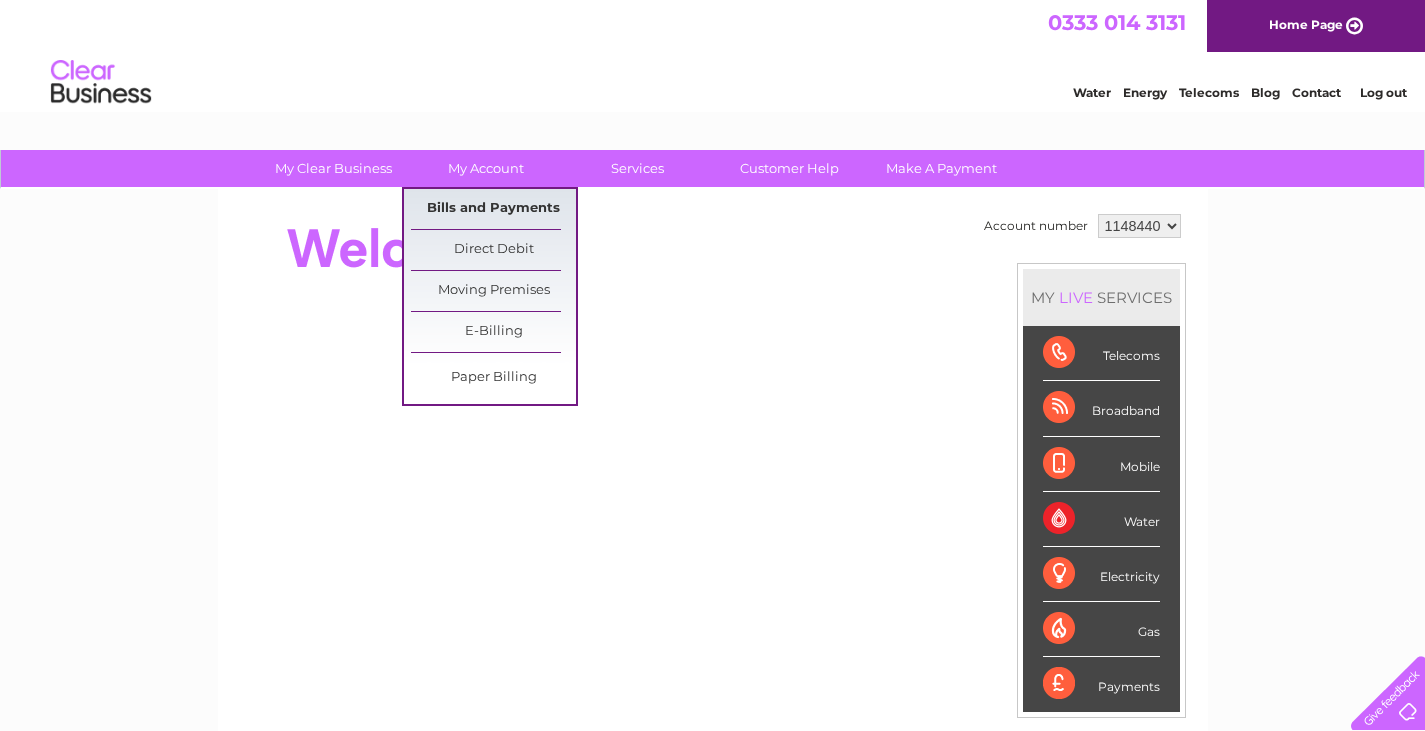click on "Bills and Payments" at bounding box center [493, 209] 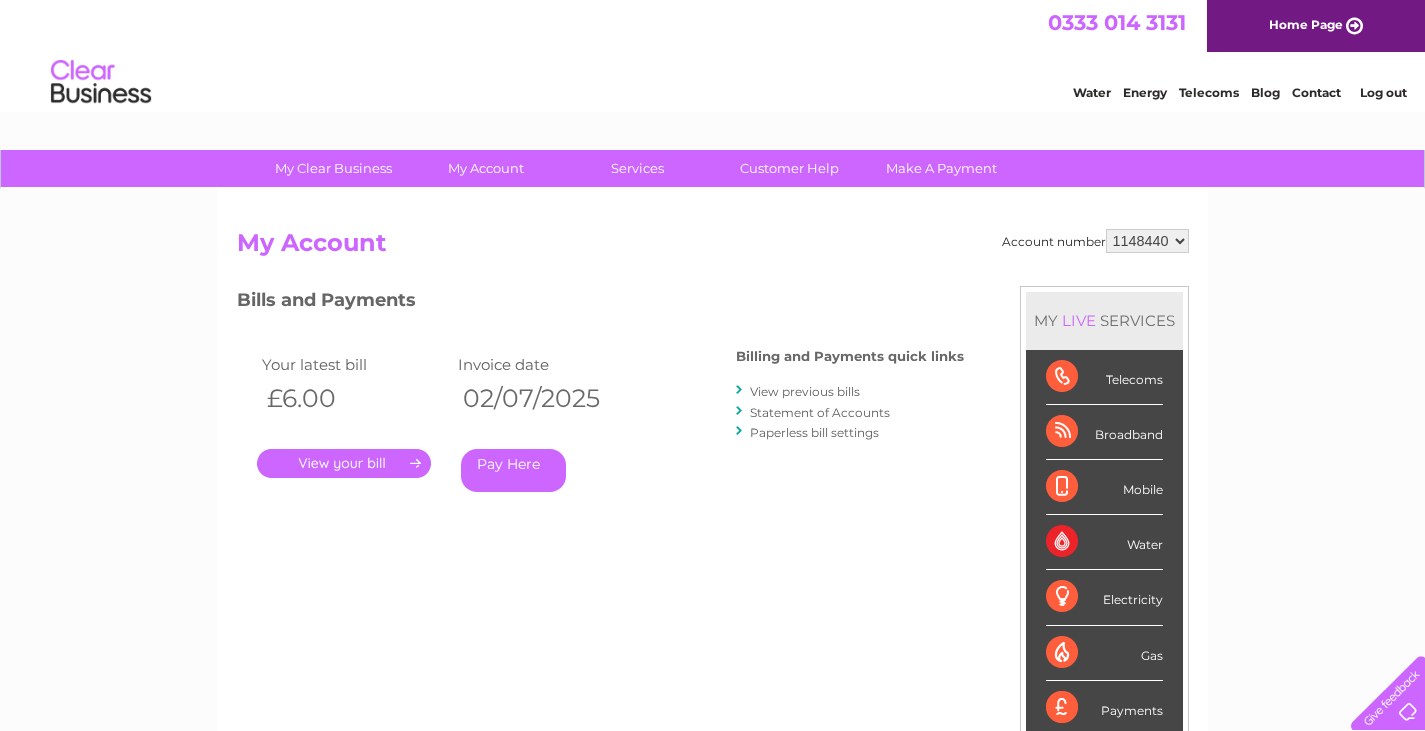 scroll, scrollTop: 0, scrollLeft: 0, axis: both 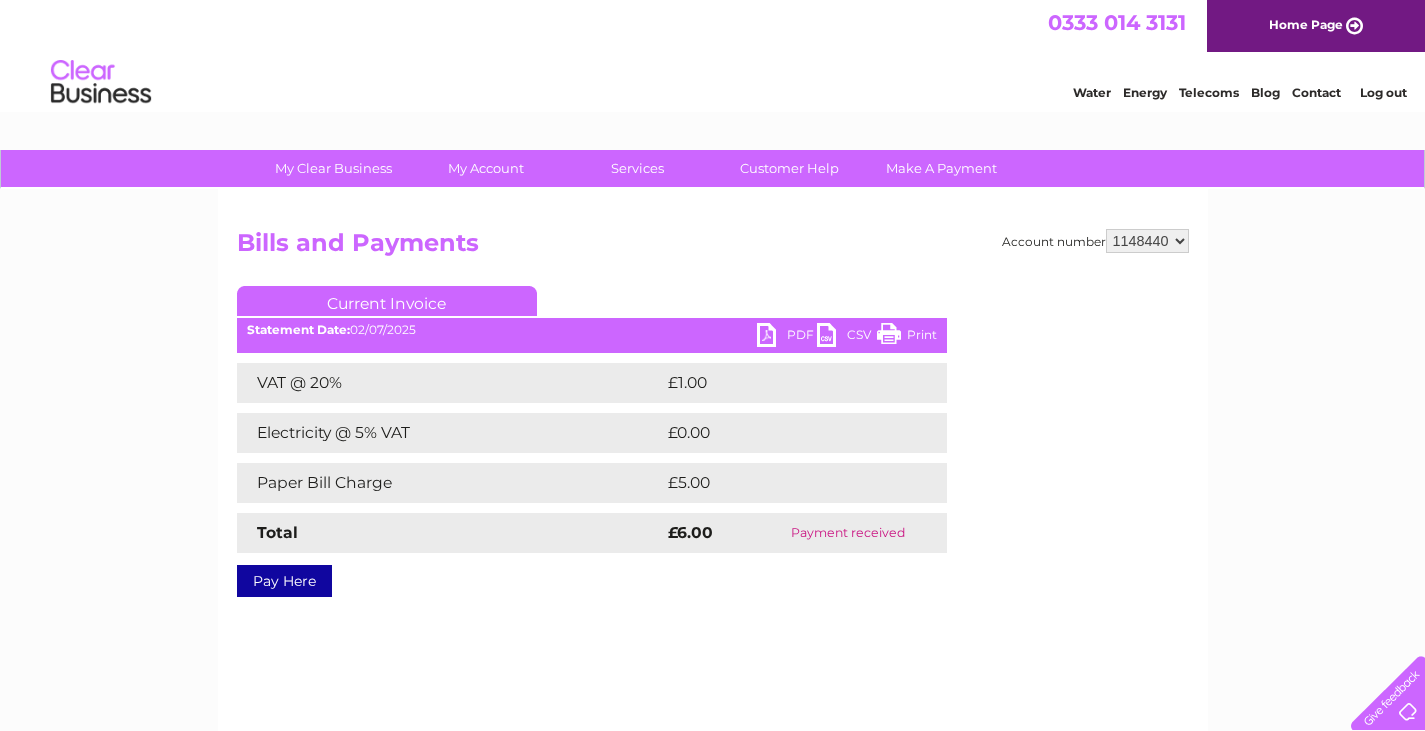 click on "PDF" at bounding box center (787, 337) 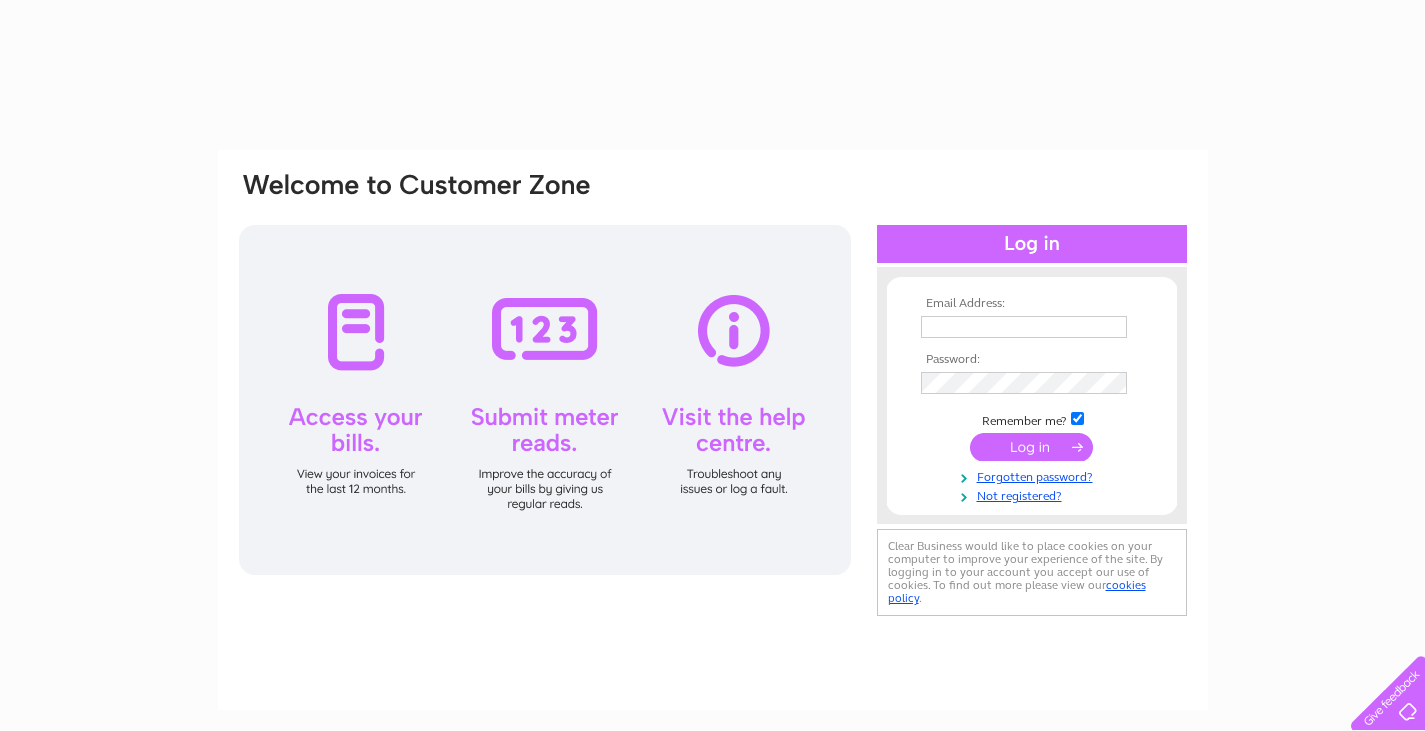 scroll, scrollTop: 0, scrollLeft: 0, axis: both 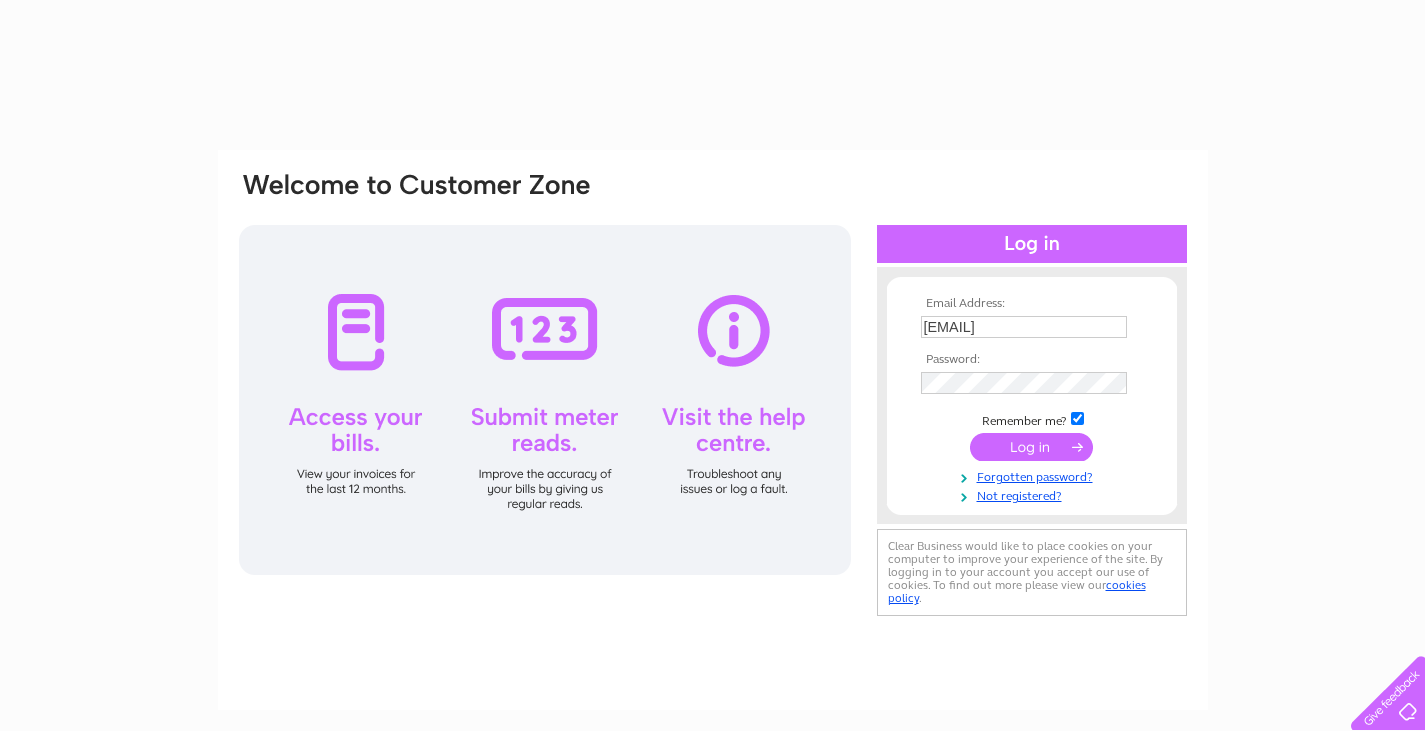 click at bounding box center [1031, 447] 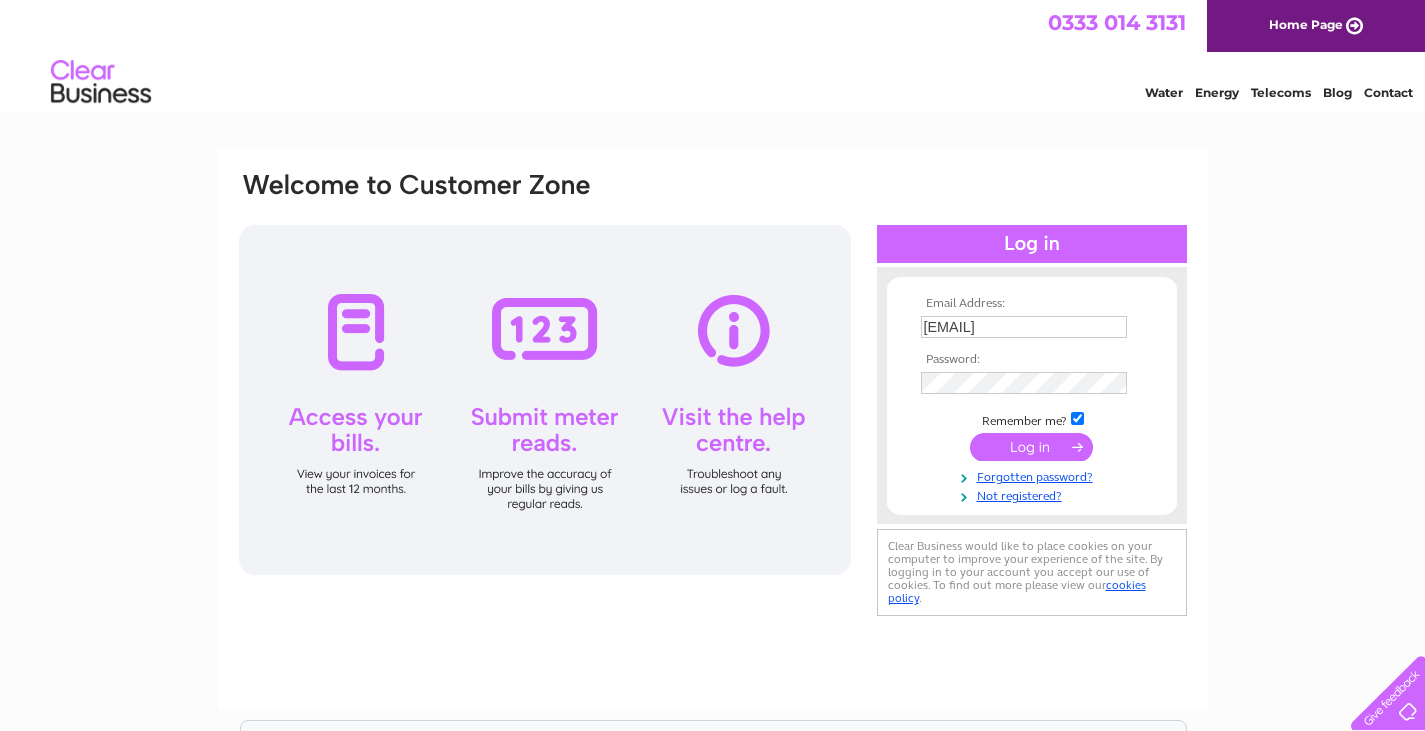 scroll, scrollTop: 0, scrollLeft: 0, axis: both 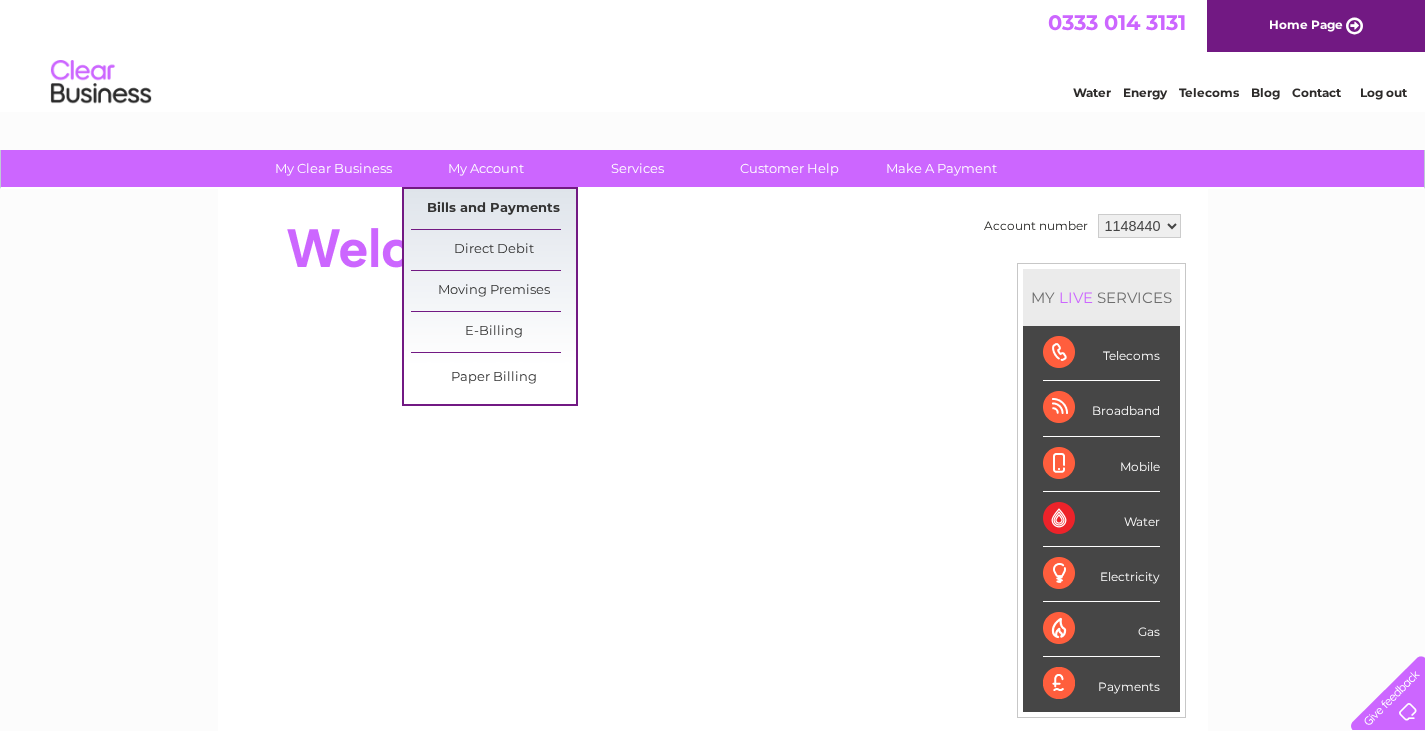 click on "Bills and Payments" at bounding box center [493, 209] 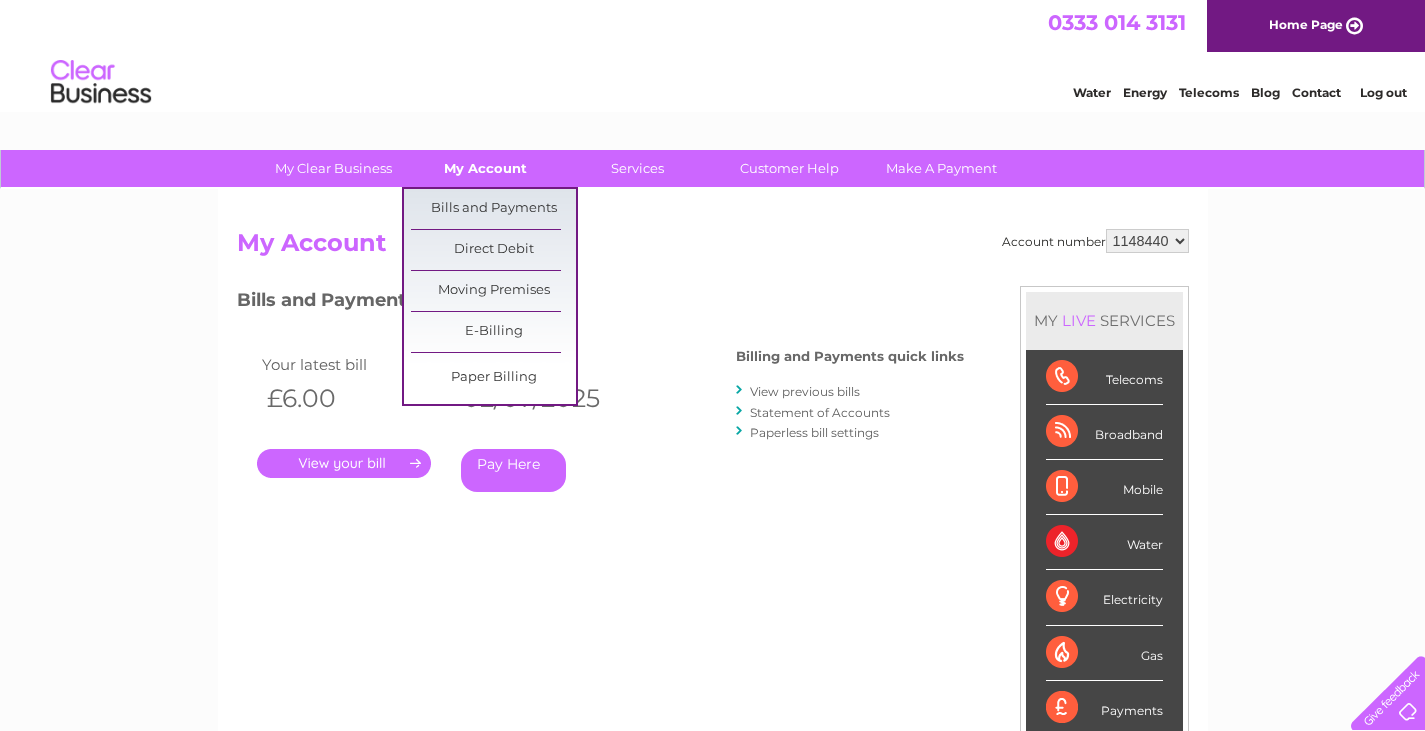 scroll, scrollTop: 0, scrollLeft: 0, axis: both 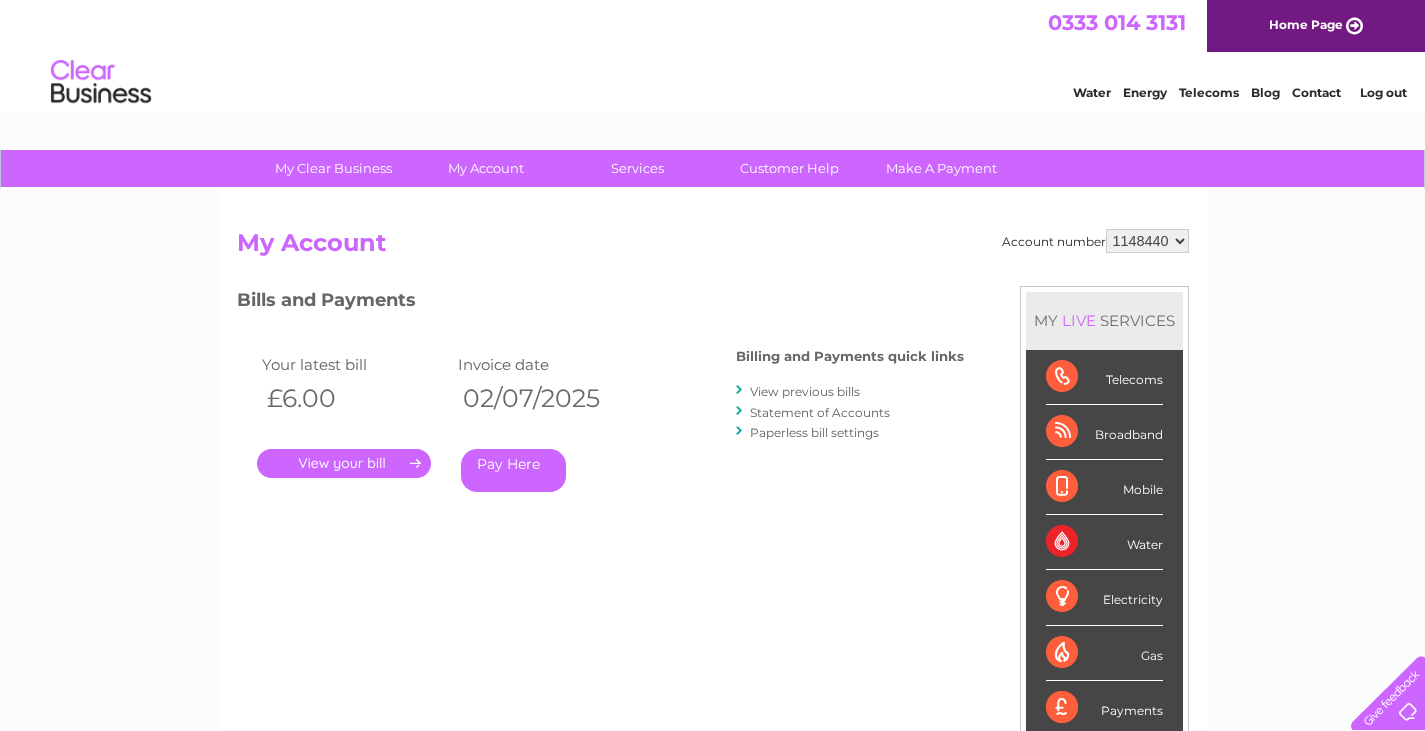 click on "Log out" at bounding box center (1383, 92) 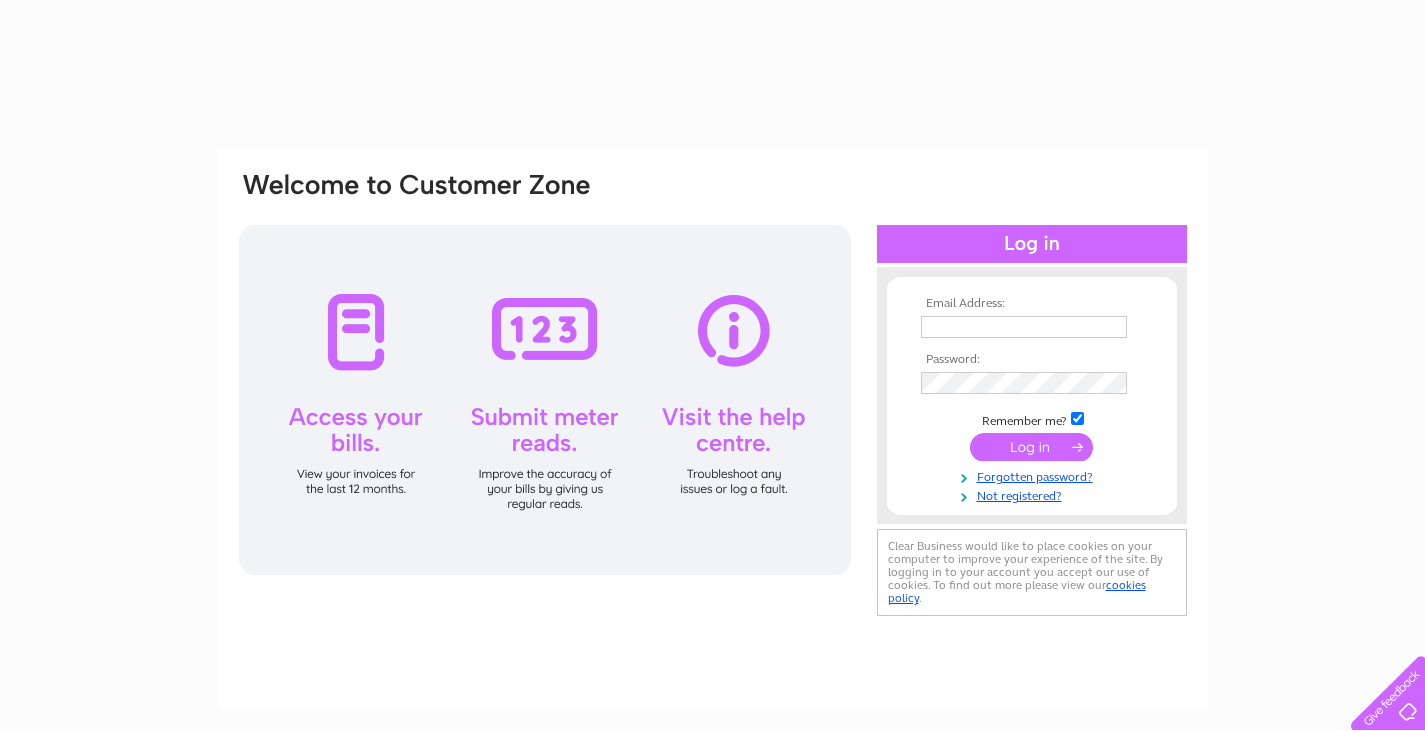 scroll, scrollTop: 0, scrollLeft: 0, axis: both 